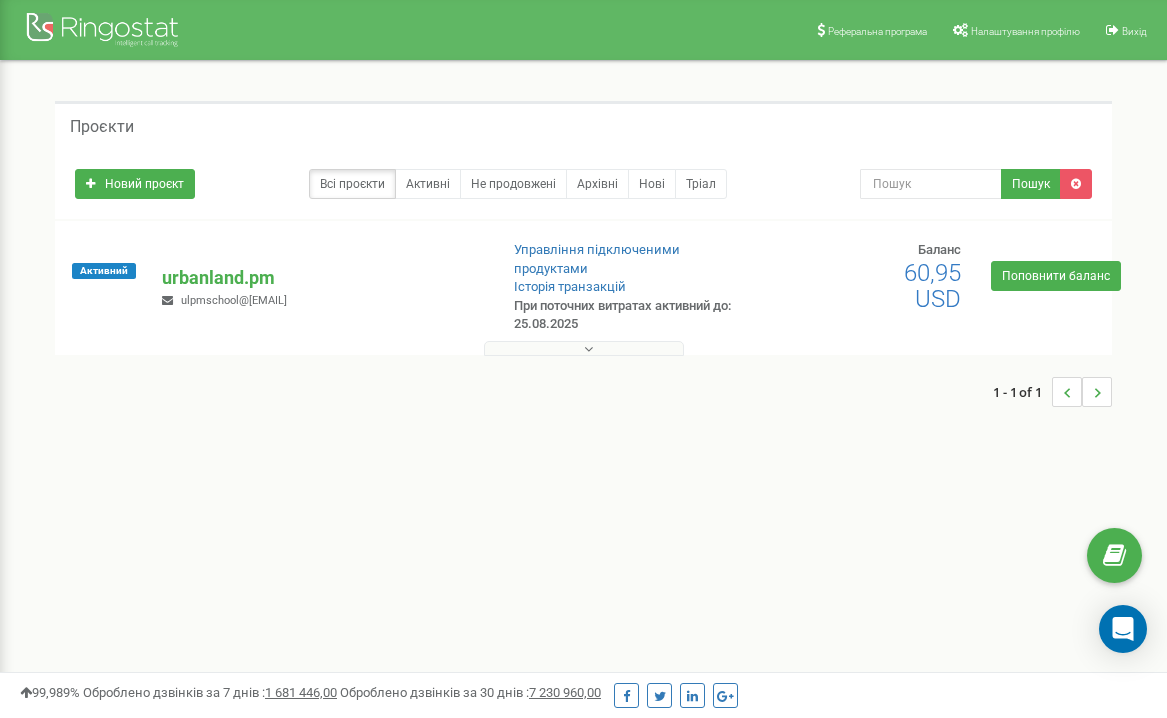 scroll, scrollTop: 0, scrollLeft: 0, axis: both 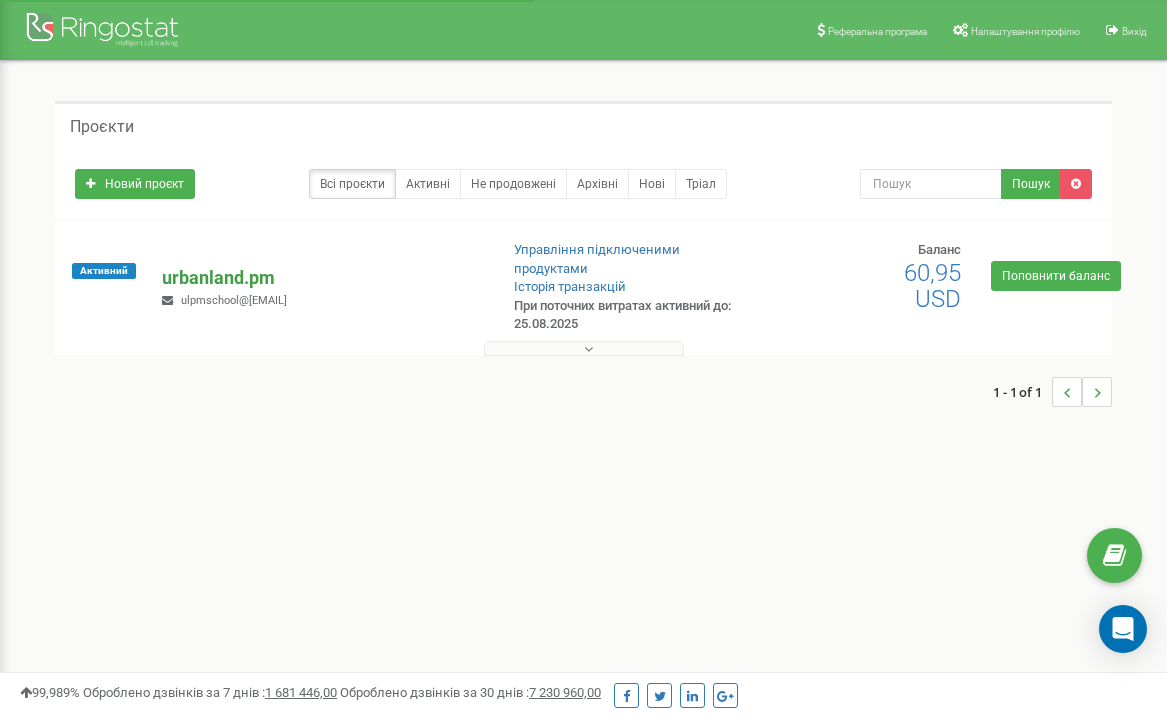 click on "urbanland.pm" at bounding box center (321, 278) 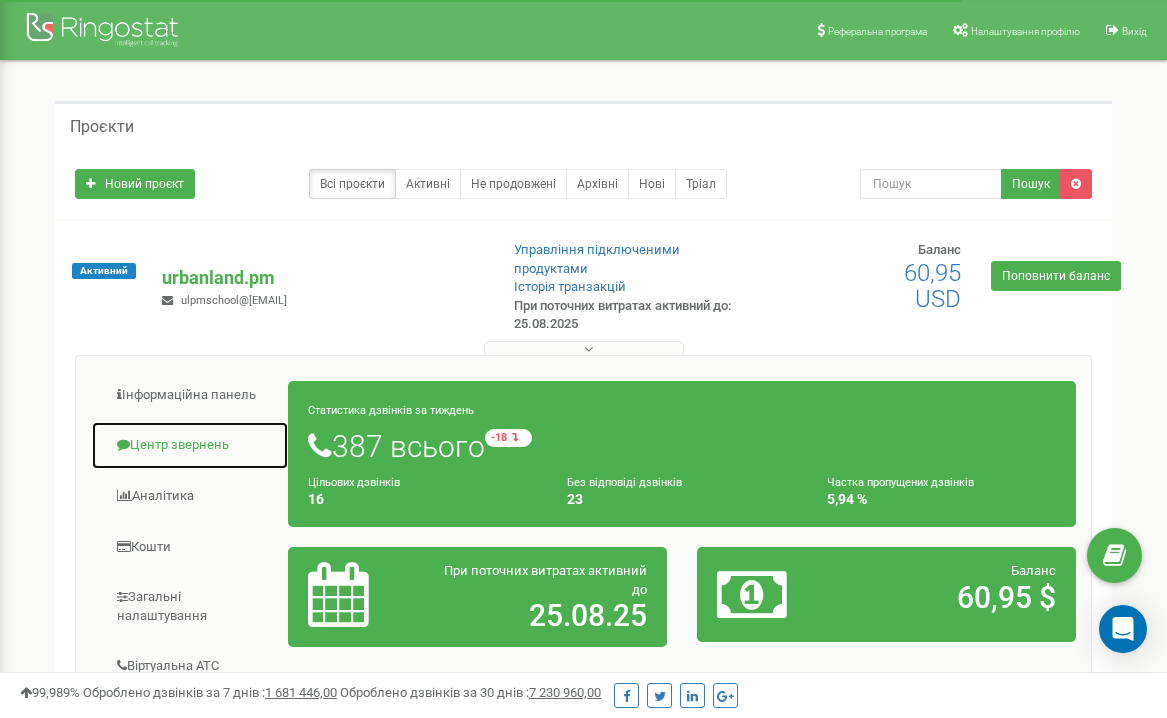 click on "Центр звернень" at bounding box center [190, 445] 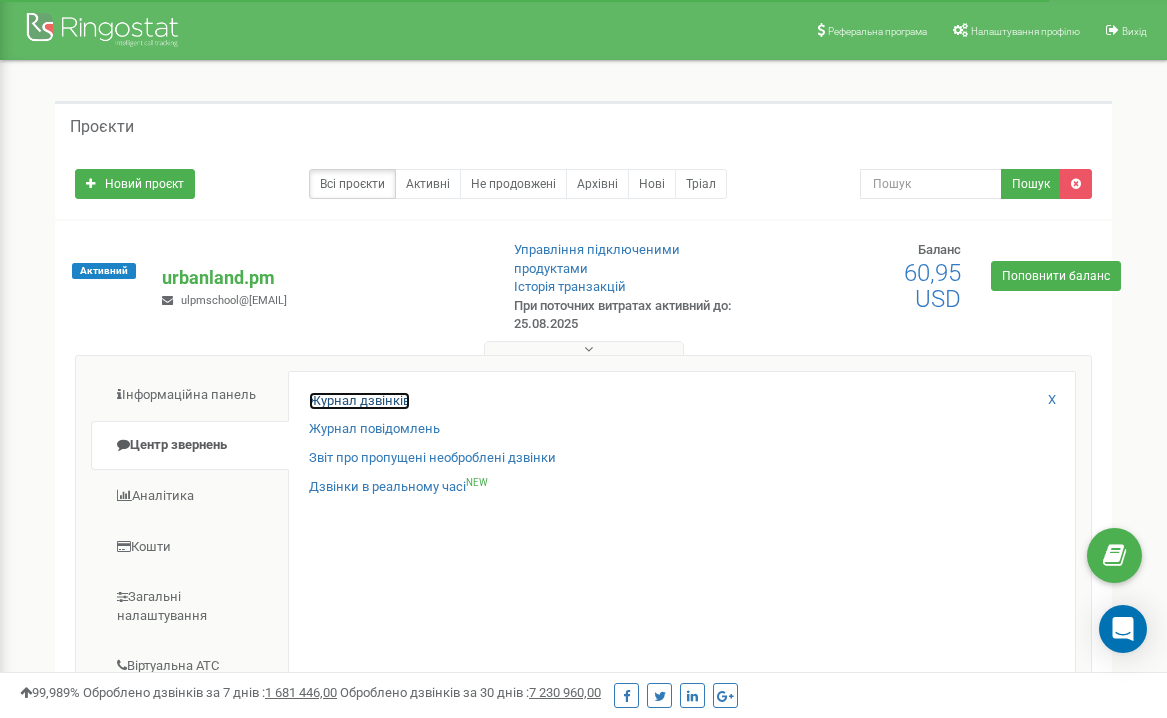 click on "Журнал дзвінків" at bounding box center (359, 401) 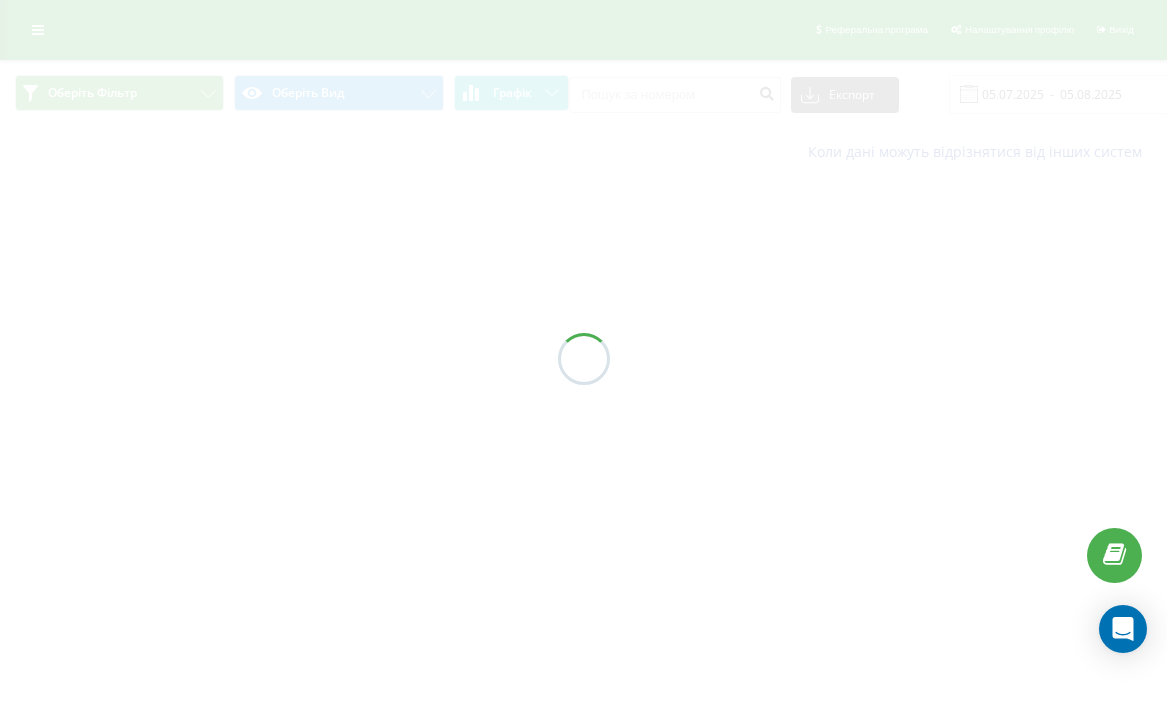 scroll, scrollTop: 0, scrollLeft: 0, axis: both 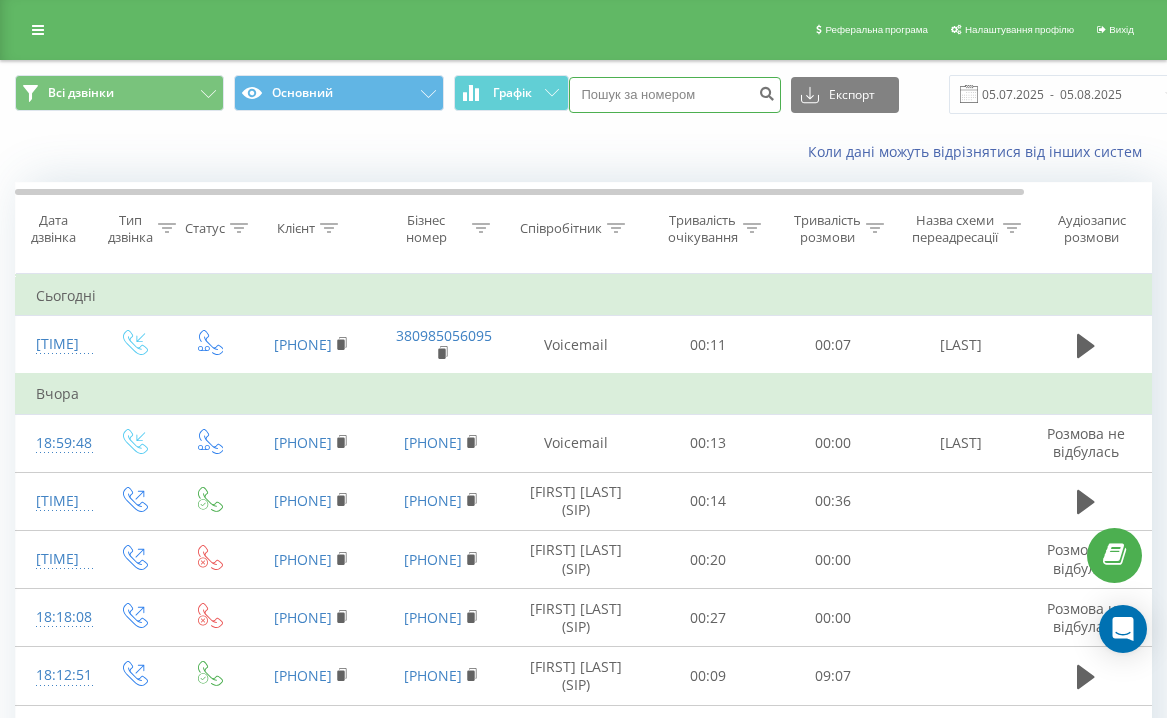 click at bounding box center [675, 95] 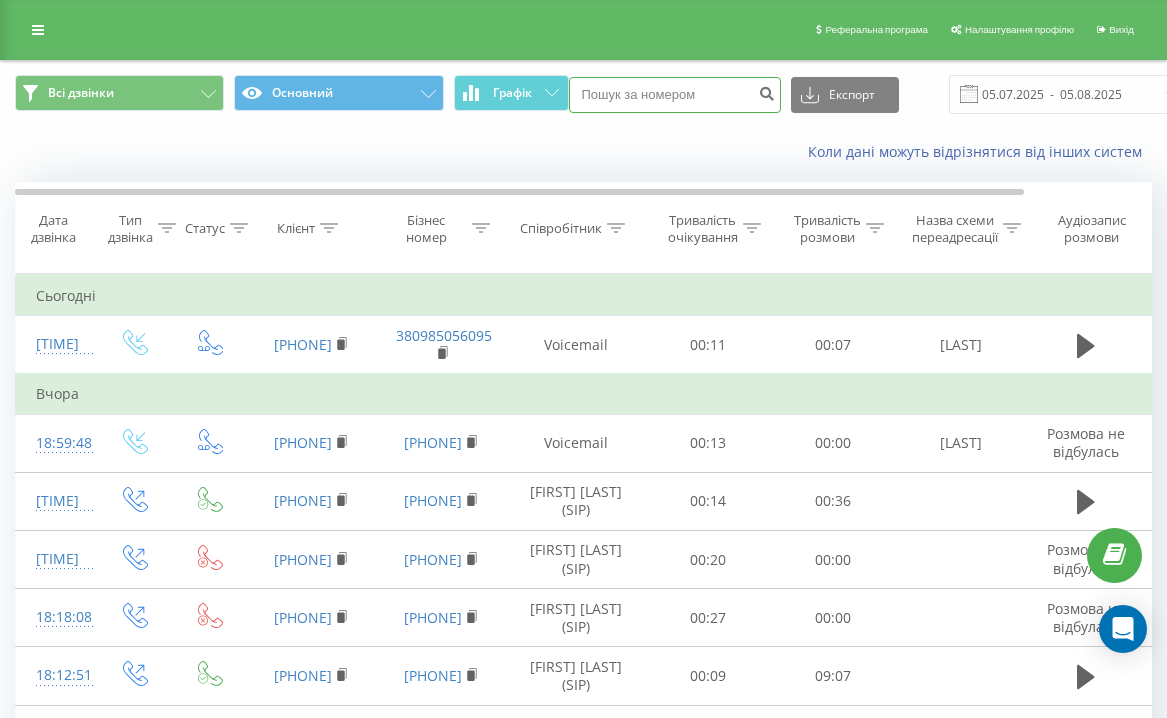 paste on "677426882" 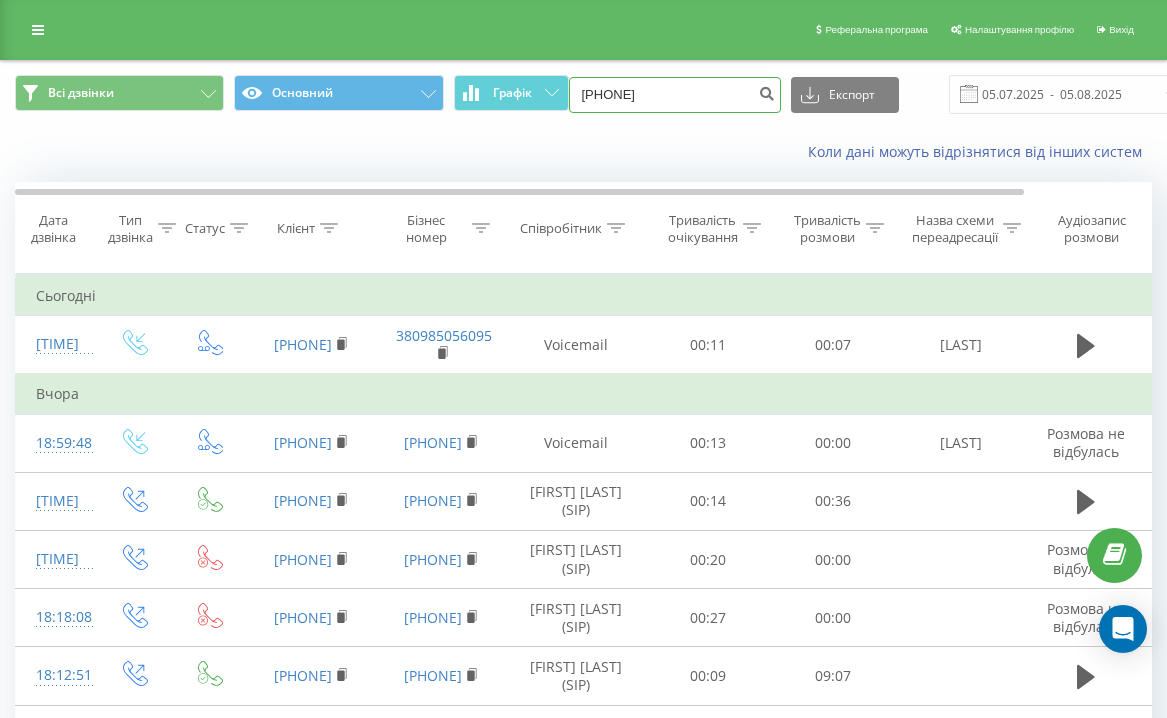 click on "677426882" at bounding box center (675, 95) 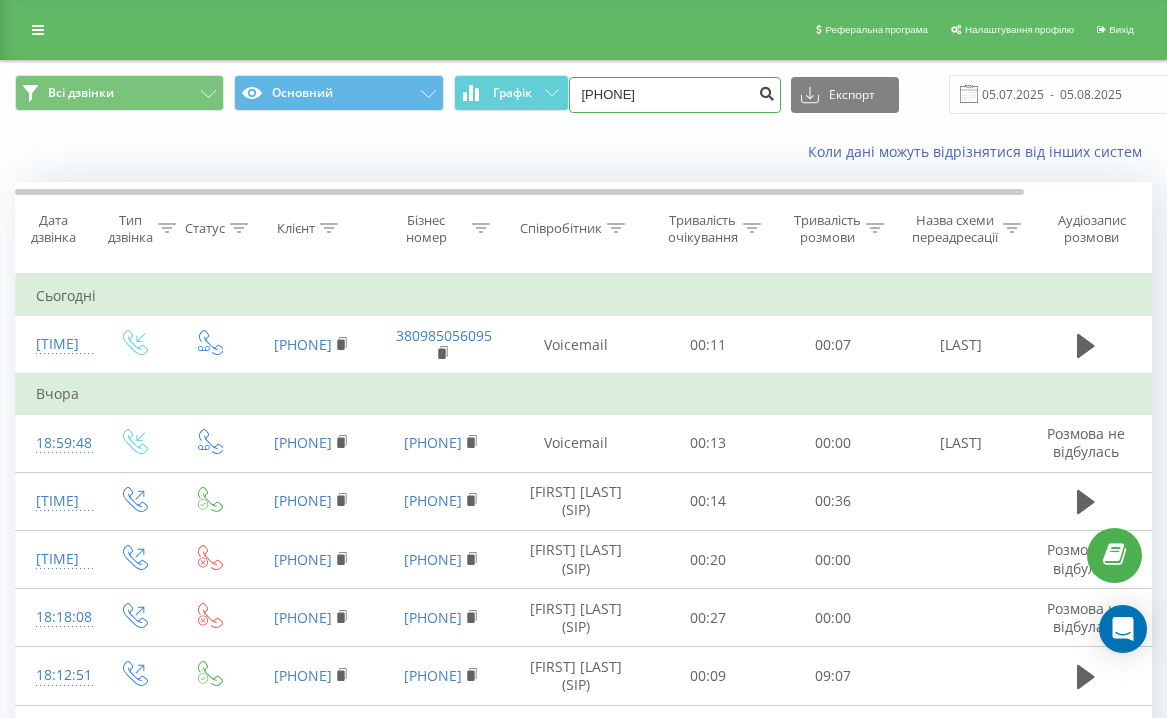 type on "0677426882" 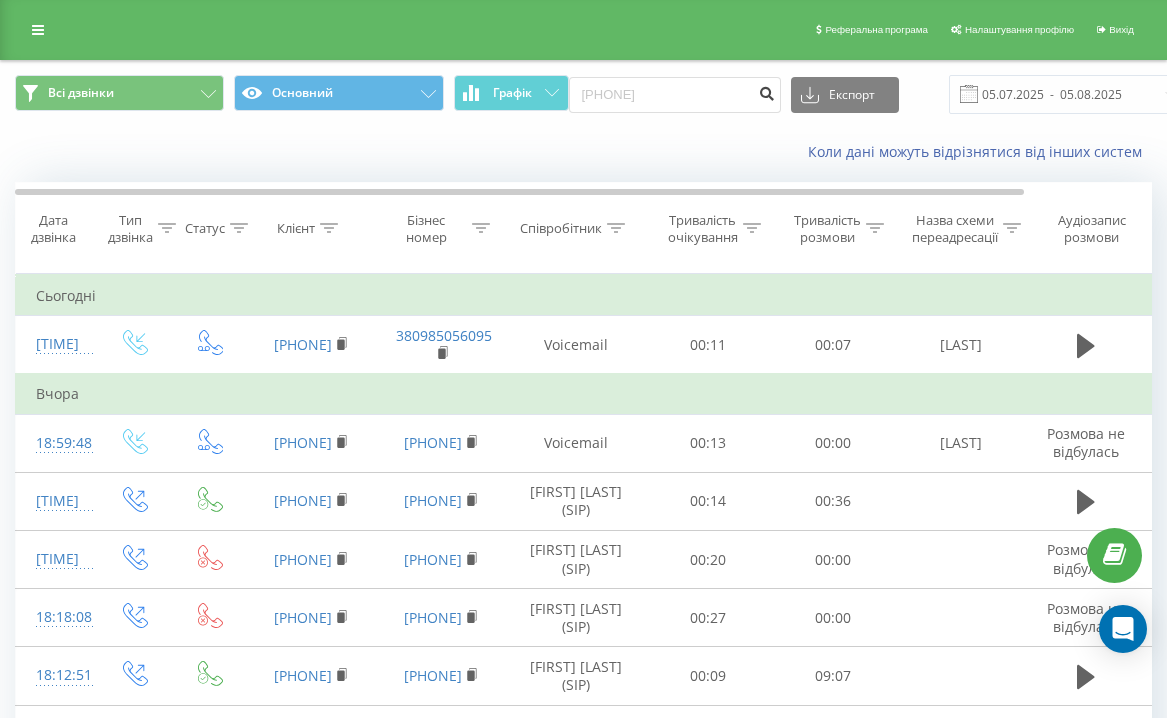click at bounding box center [767, 91] 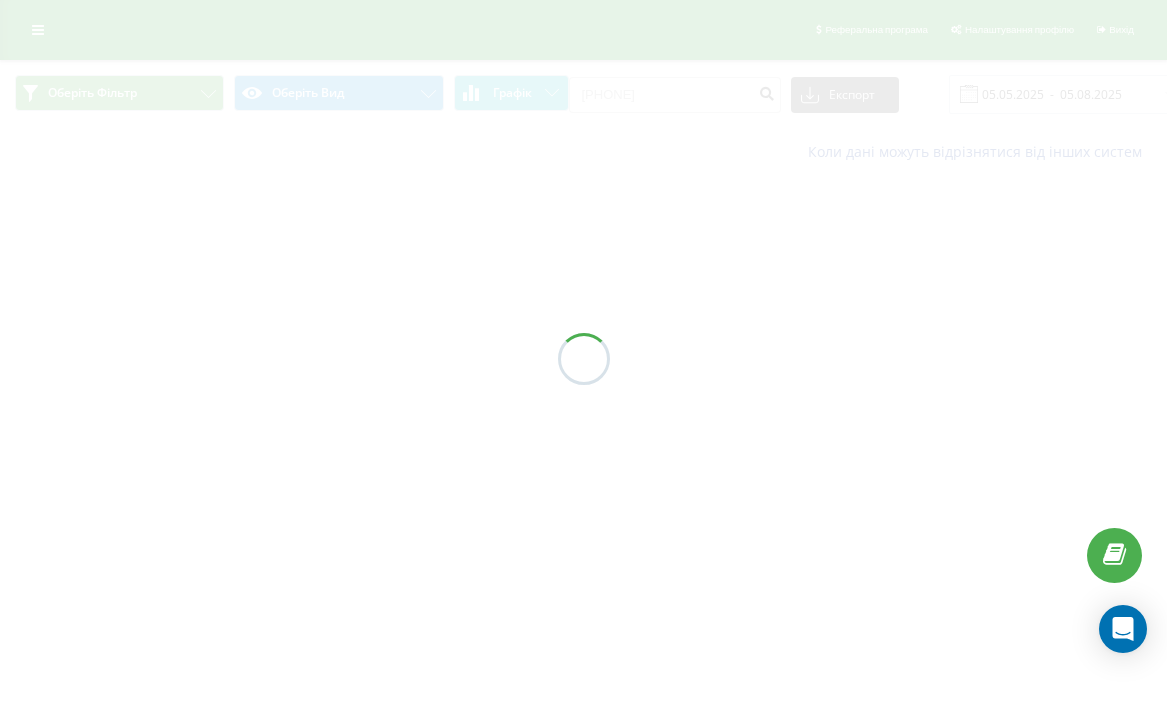 scroll, scrollTop: 0, scrollLeft: 0, axis: both 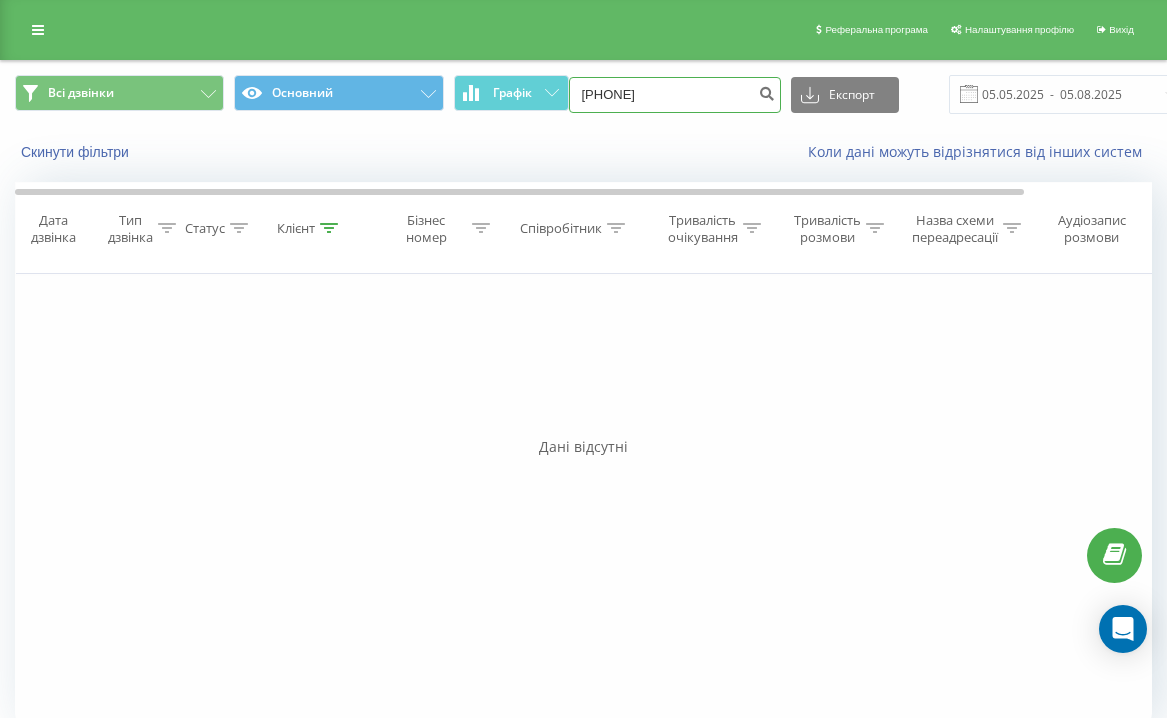 click on "0677426882" at bounding box center (675, 95) 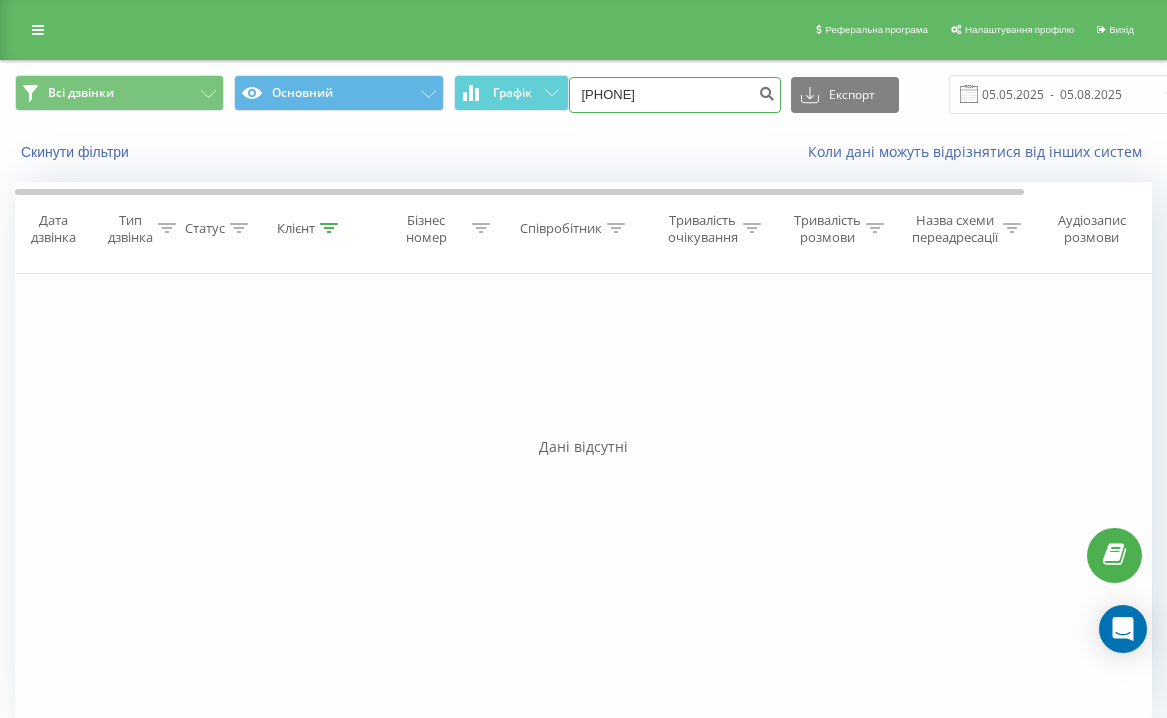 paste on "380 067742" 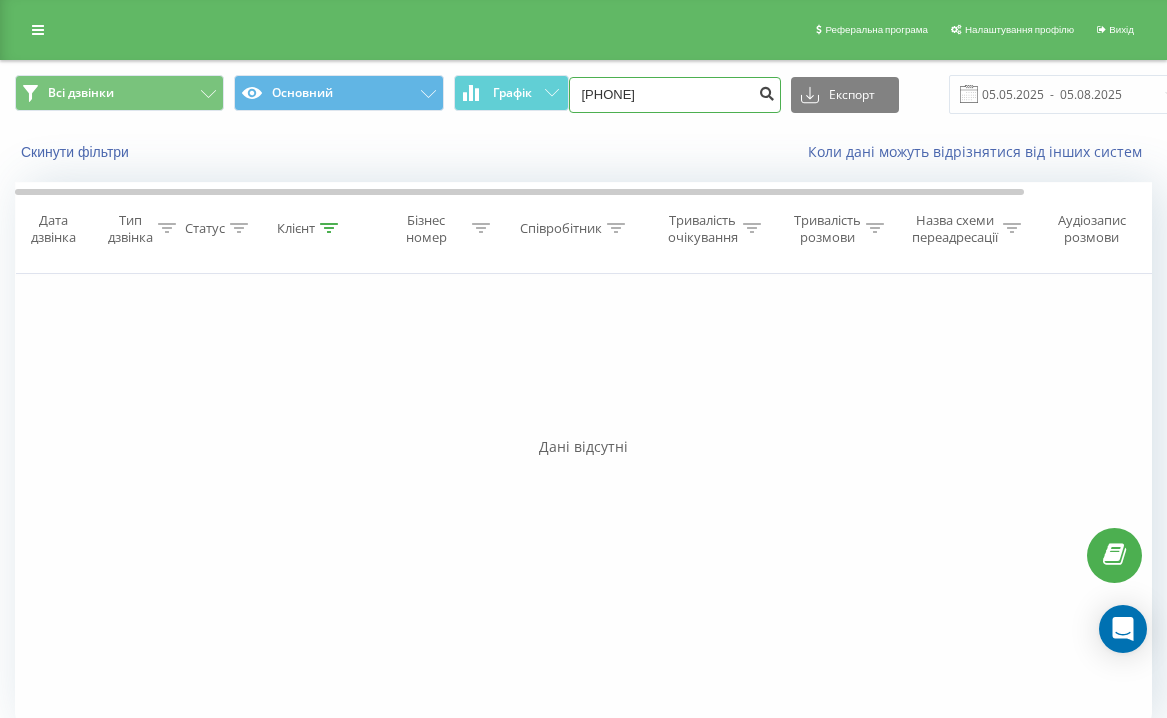 type on "380 067742882" 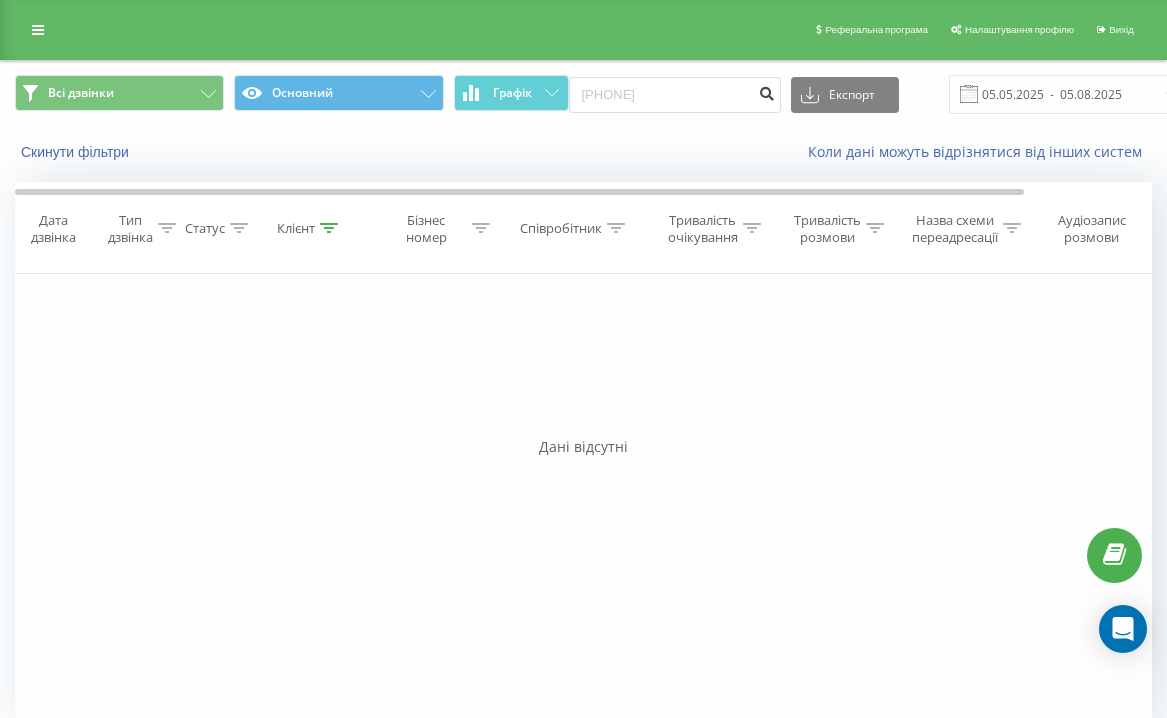click at bounding box center [767, 91] 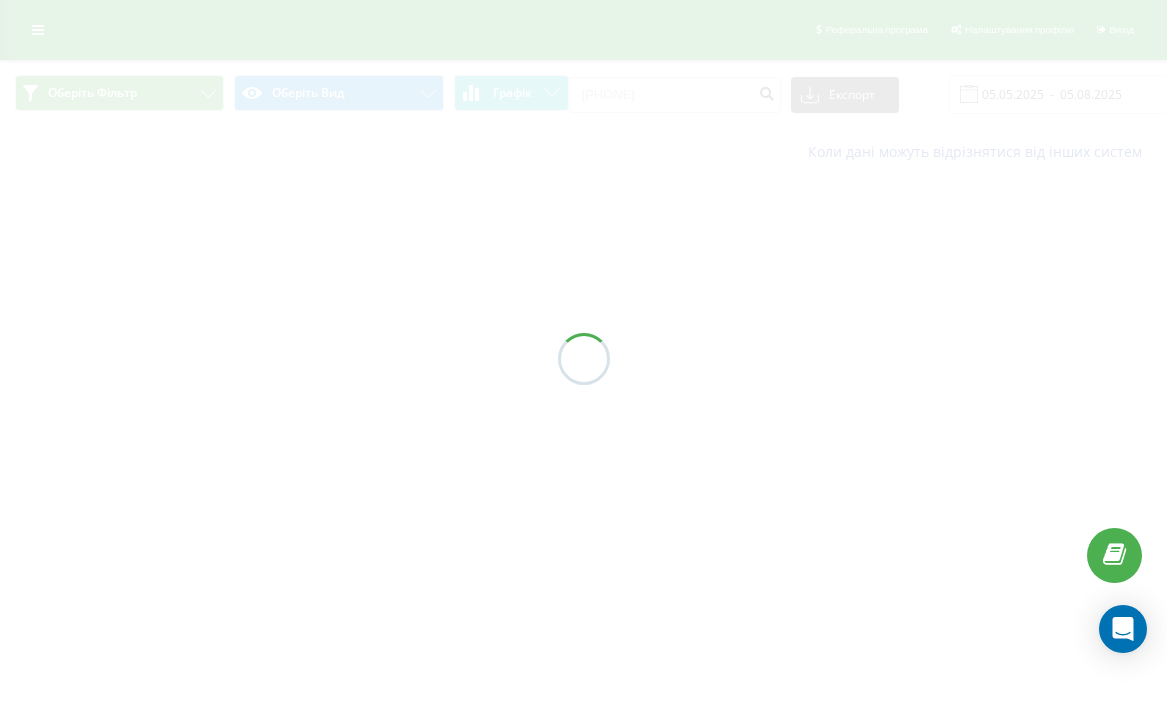 scroll, scrollTop: 0, scrollLeft: 0, axis: both 